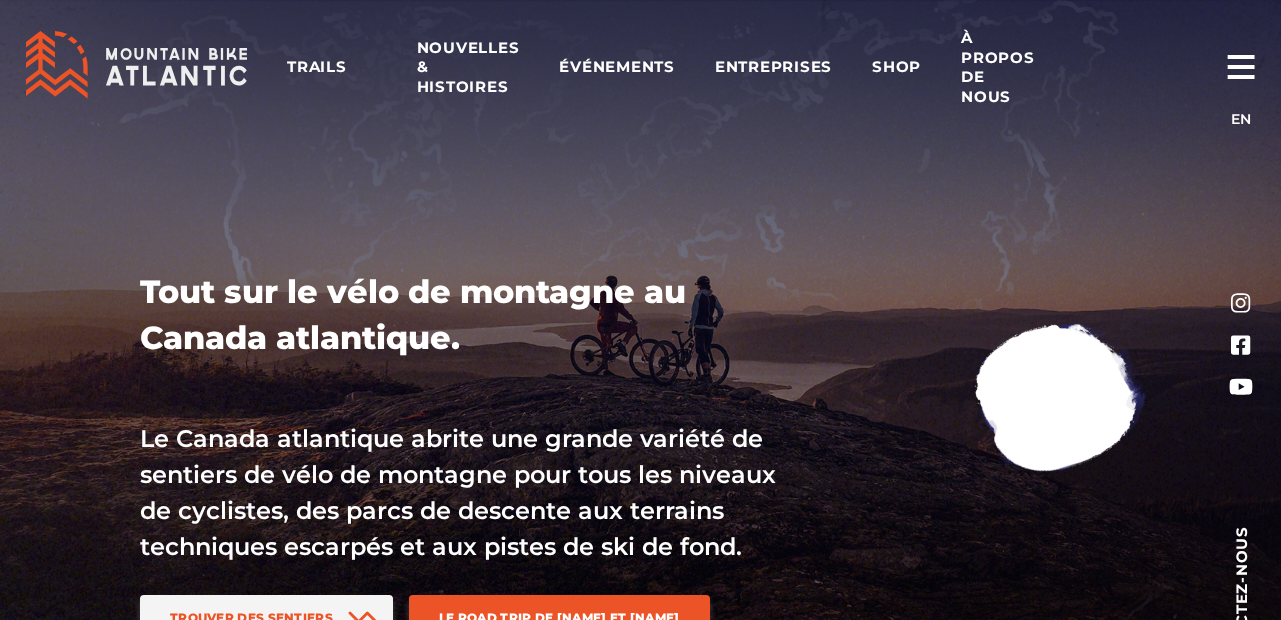 scroll, scrollTop: 120, scrollLeft: 0, axis: vertical 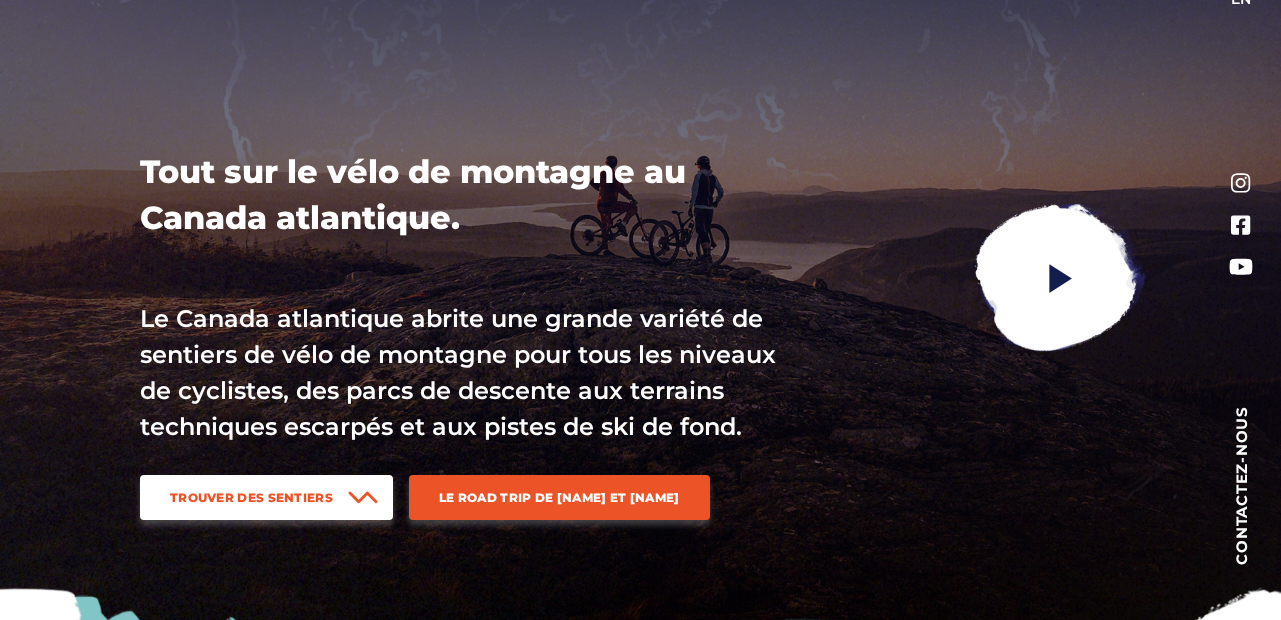 click on "Trouver des sentiers" at bounding box center (251, 497) 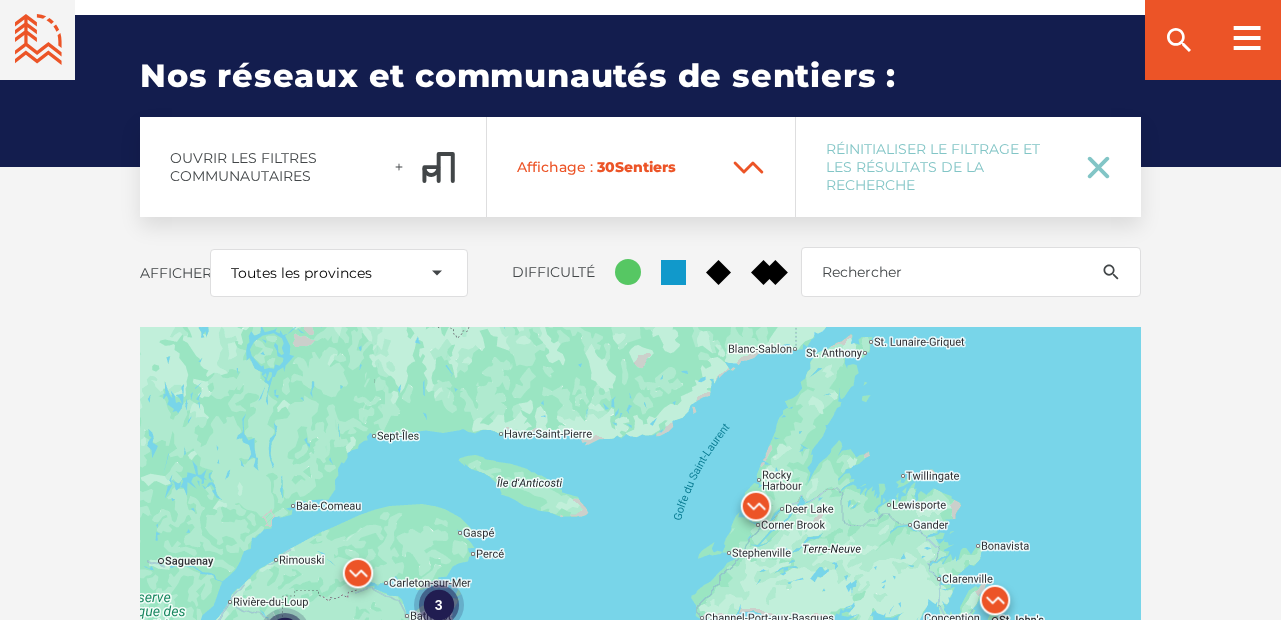 scroll, scrollTop: 2378, scrollLeft: 0, axis: vertical 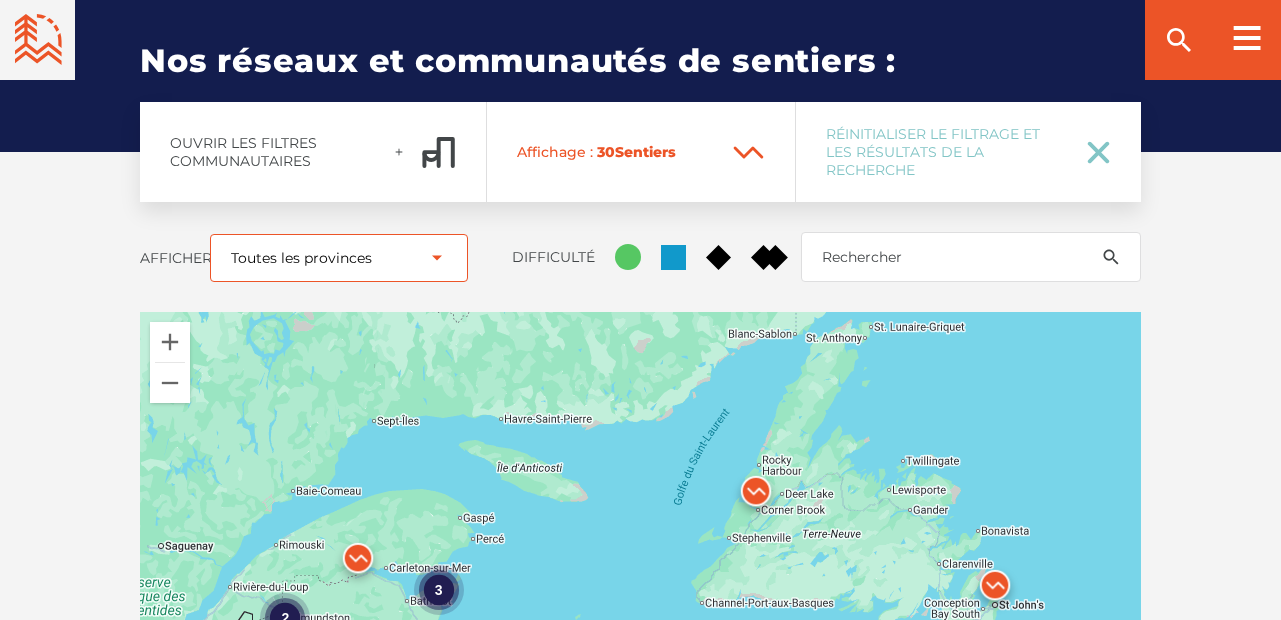 select on "29" 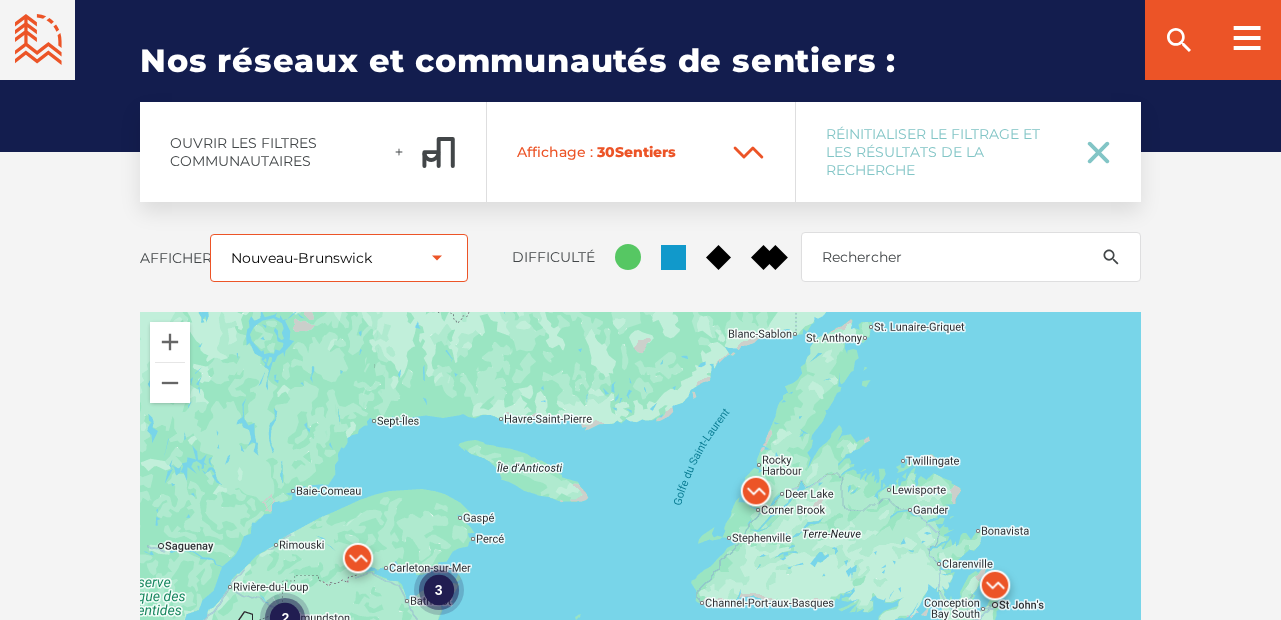click on "Toutes les provinces
Nouveau-Brunswick
Terre-Neuve-et-Labrador
Nouvelle-Écosse
Île-du-Prince-Édouard" at bounding box center (339, 258) 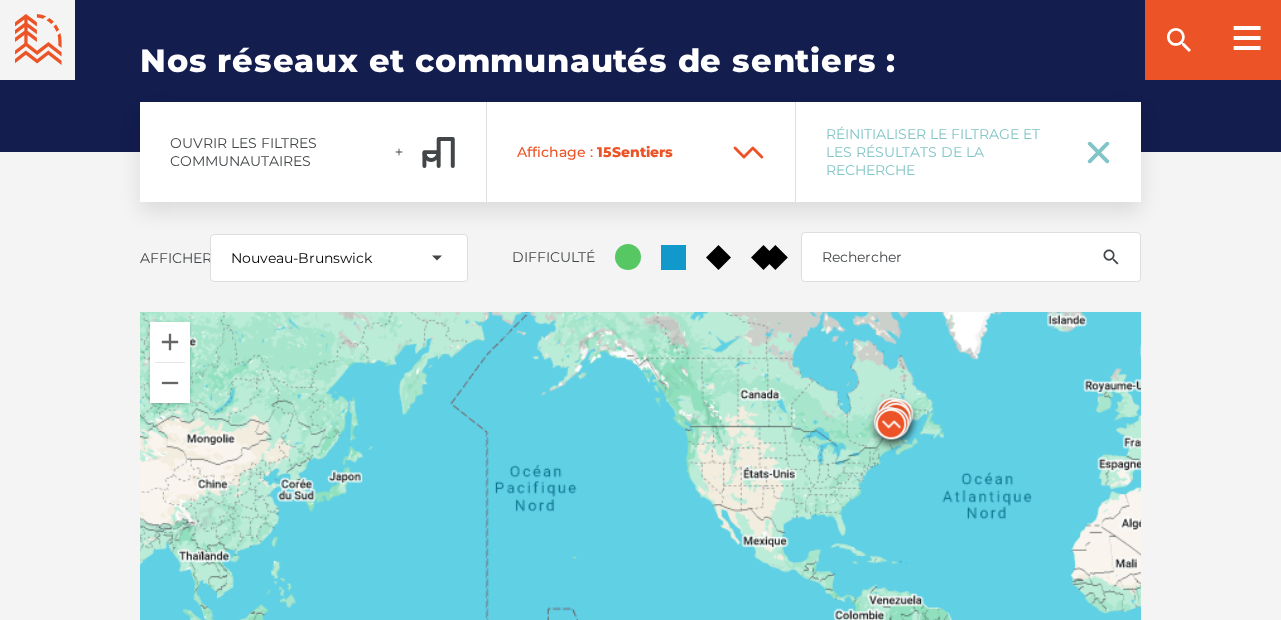 drag, startPoint x: 906, startPoint y: 570, endPoint x: 900, endPoint y: 477, distance: 93.193344 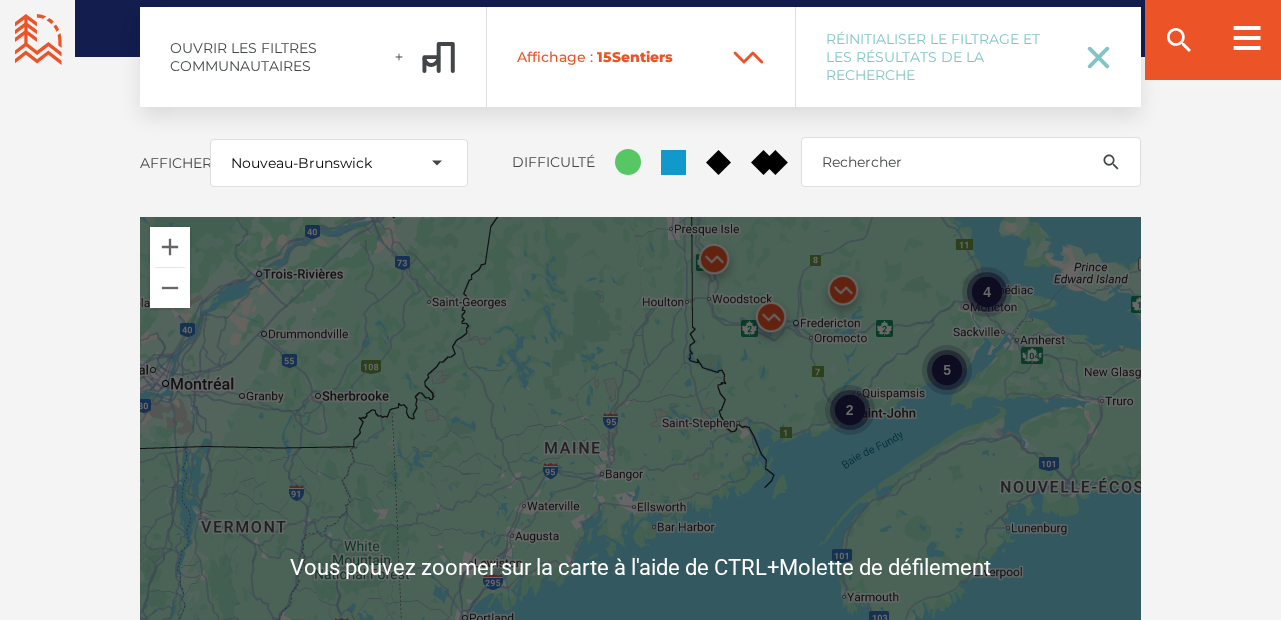 scroll, scrollTop: 2498, scrollLeft: 0, axis: vertical 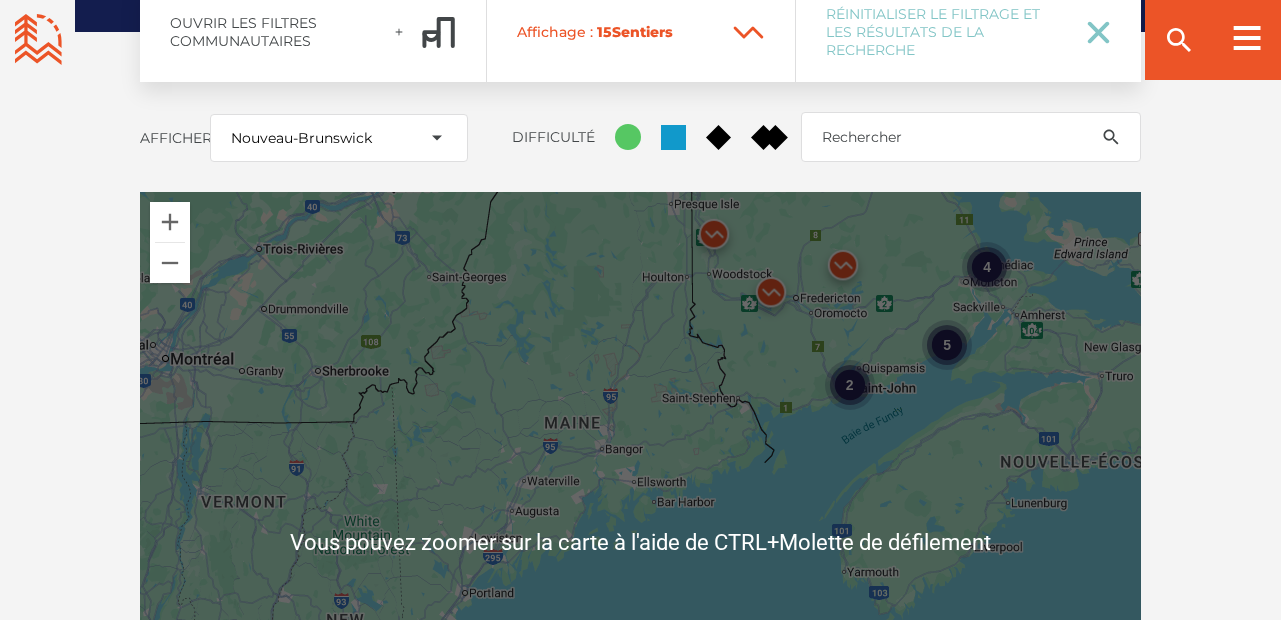 click on "4 2 5" at bounding box center [640, 542] 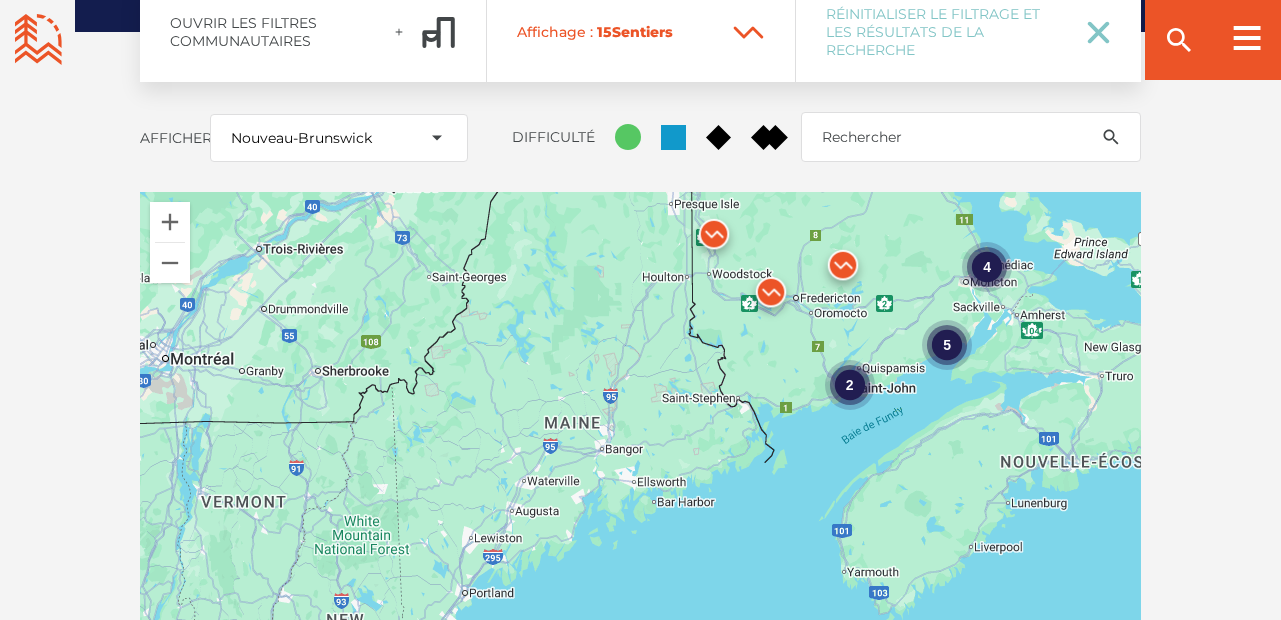 click on "4 2 5" at bounding box center (640, 542) 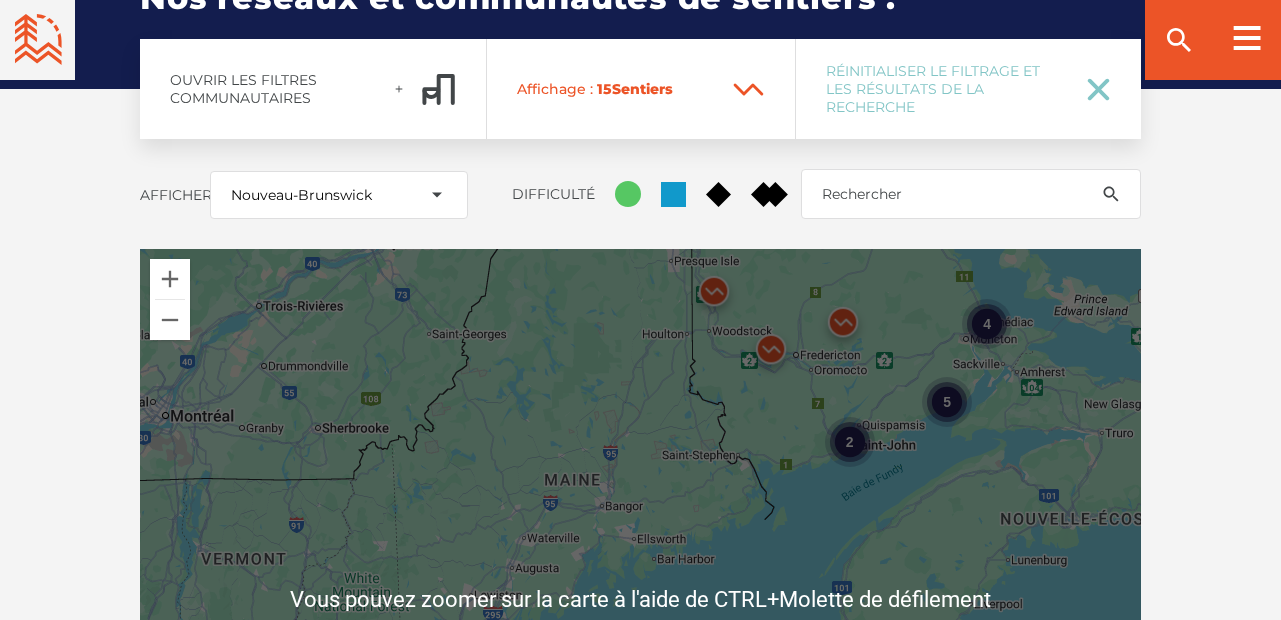 scroll, scrollTop: 2498, scrollLeft: 0, axis: vertical 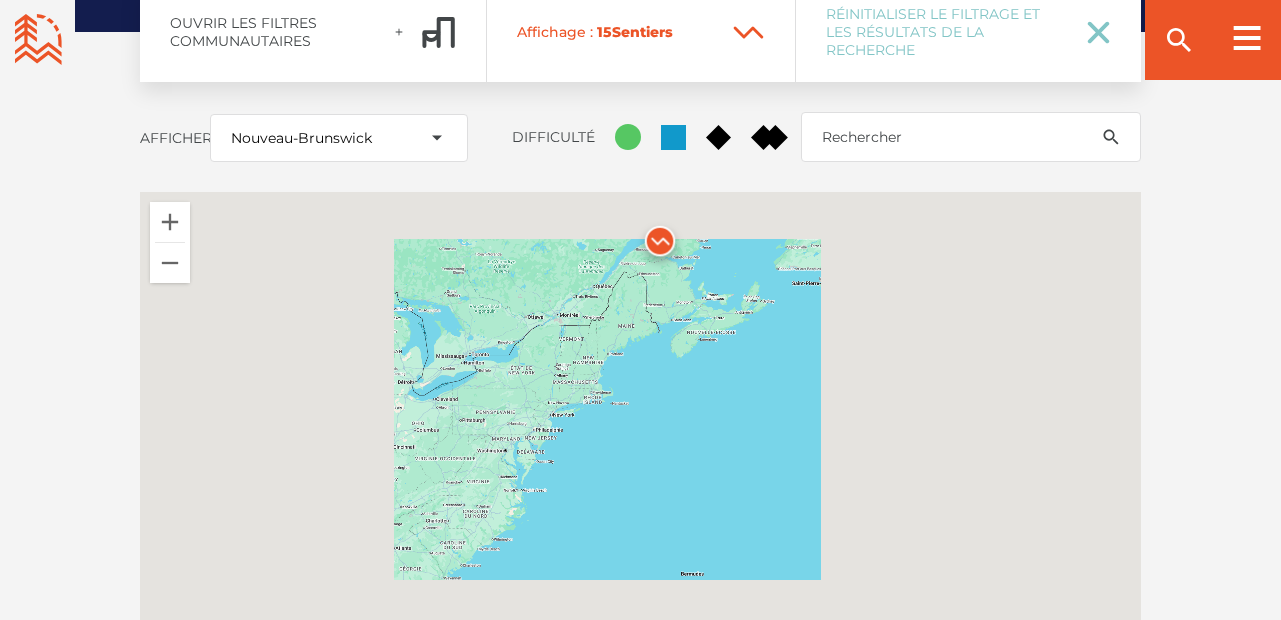 drag, startPoint x: 651, startPoint y: 256, endPoint x: 622, endPoint y: 351, distance: 99.32774 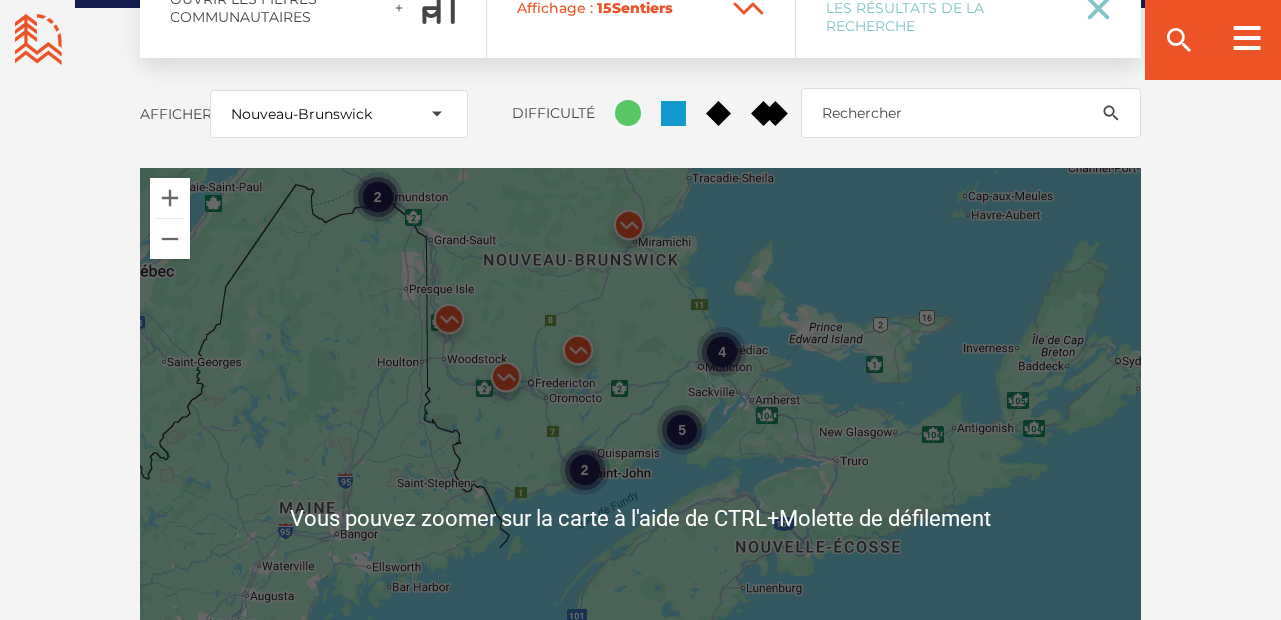 scroll, scrollTop: 2498, scrollLeft: 0, axis: vertical 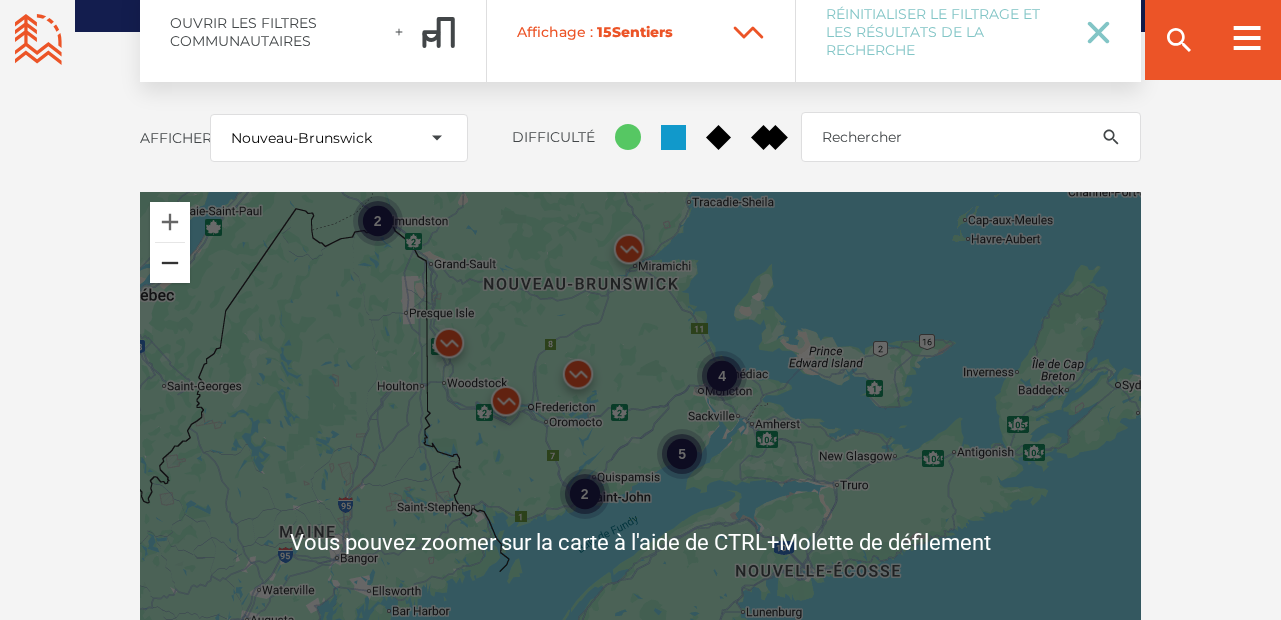 click at bounding box center (170, 263) 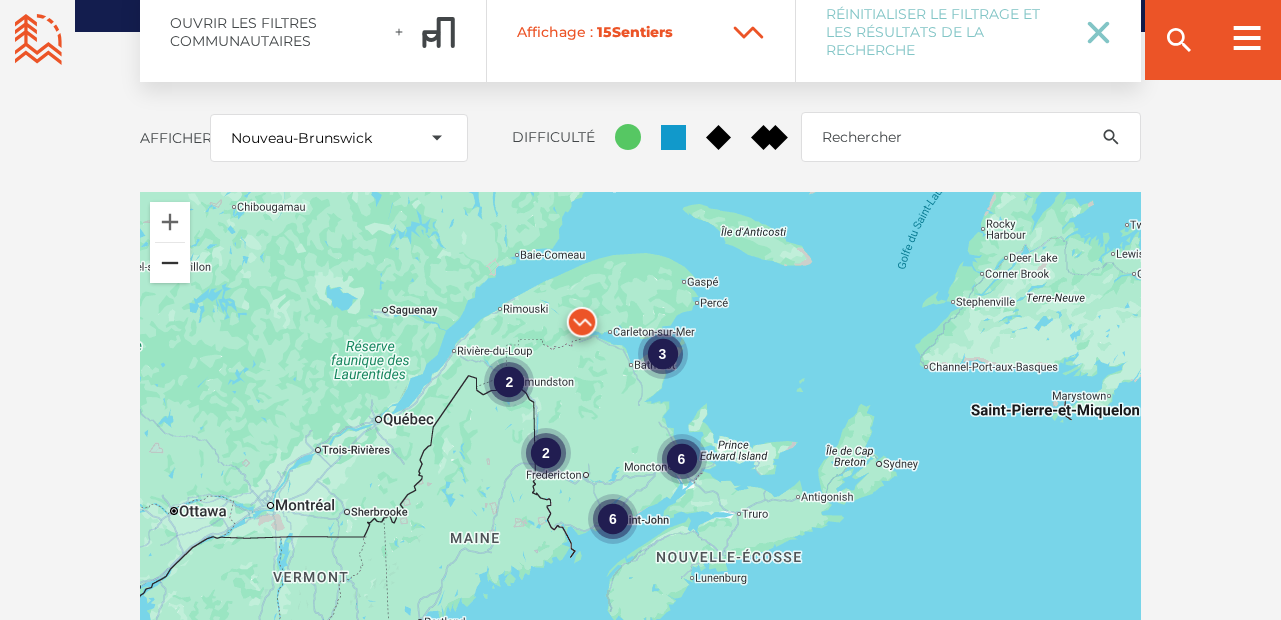 type 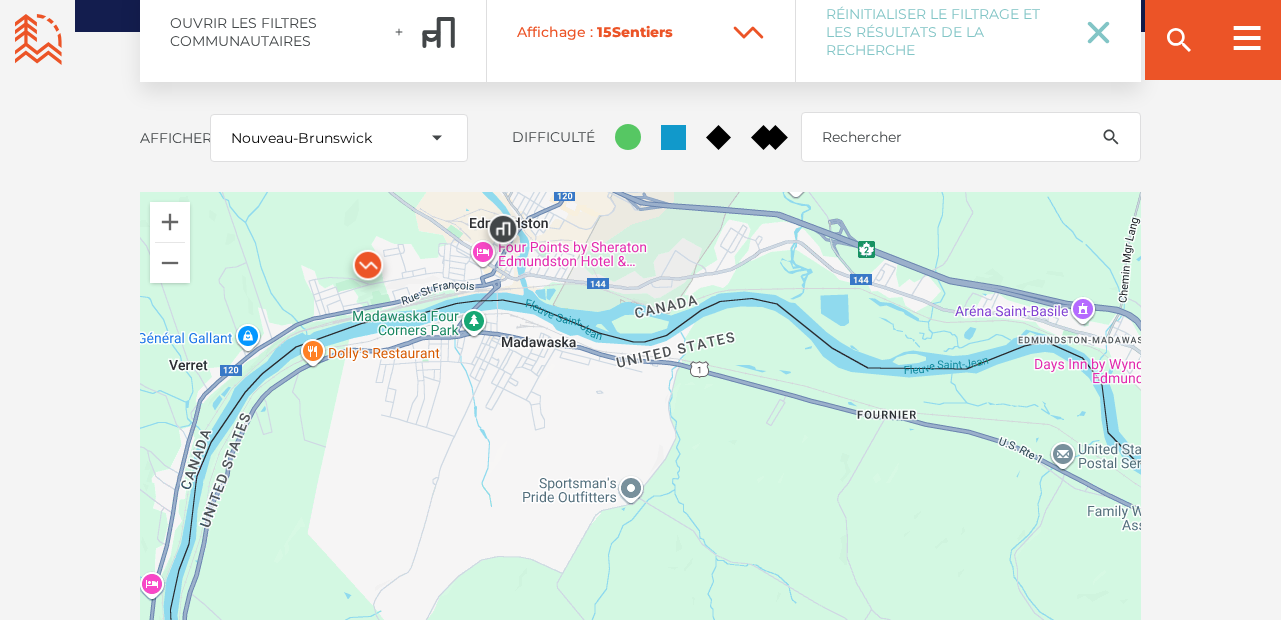 click at bounding box center (503, 234) 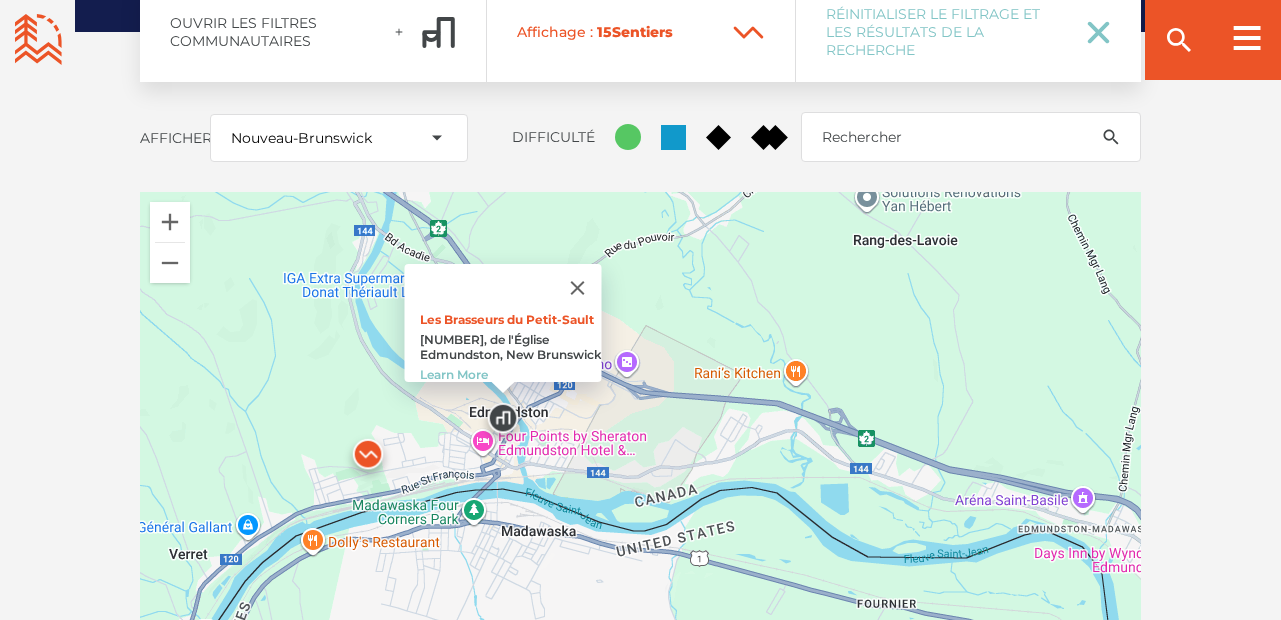 click at bounding box center [368, 459] 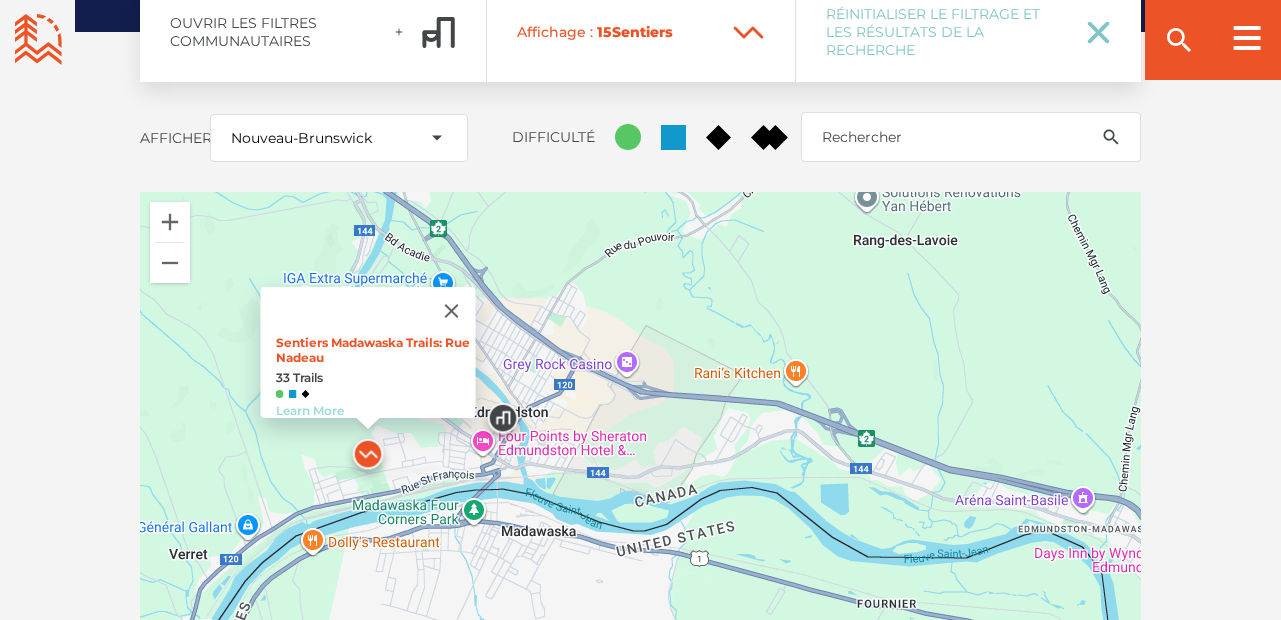 click on "Learn More" at bounding box center (309, 410) 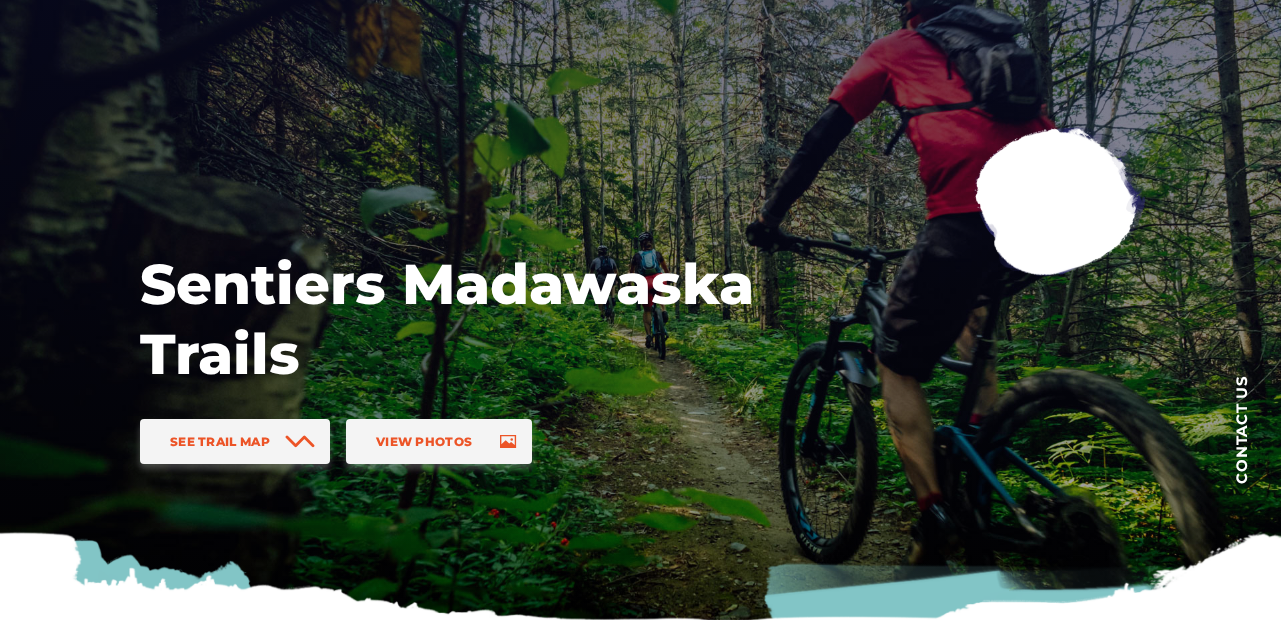 scroll, scrollTop: 120, scrollLeft: 0, axis: vertical 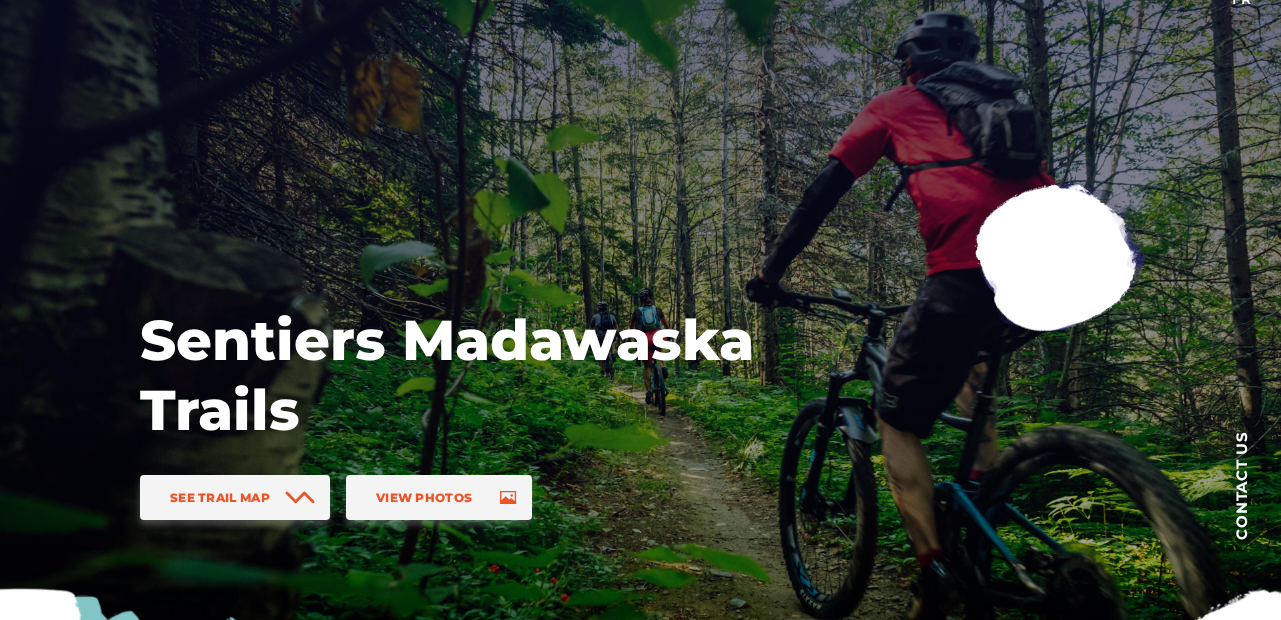 click at bounding box center [1061, 263] 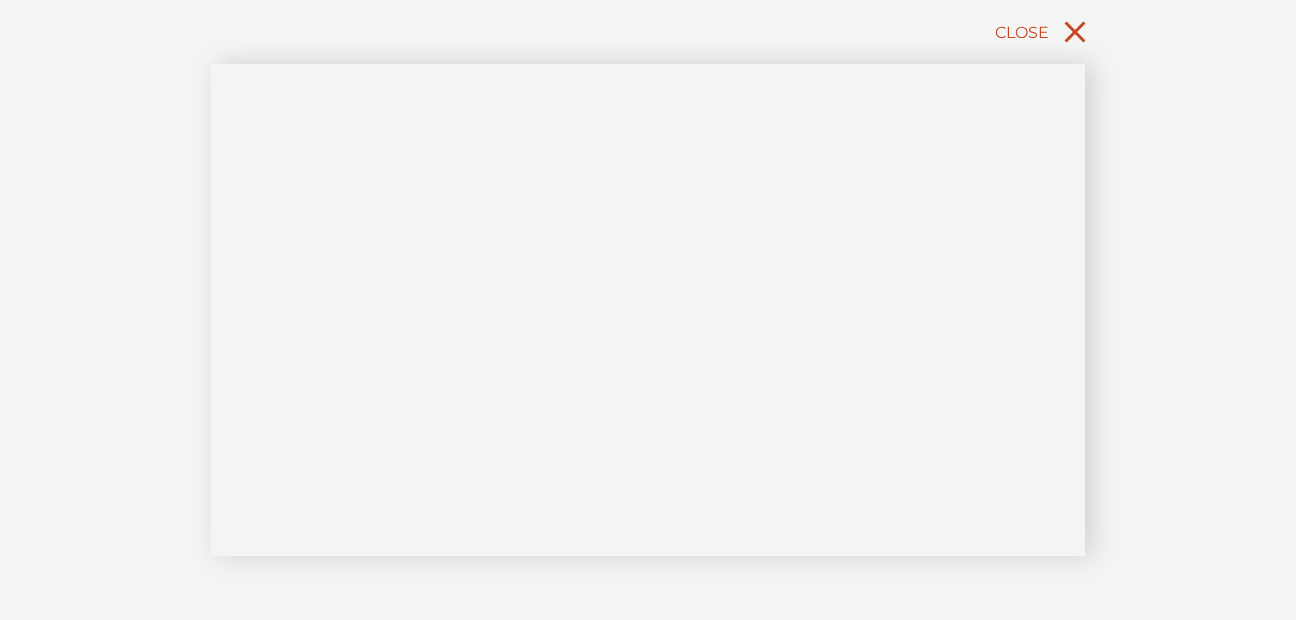 click 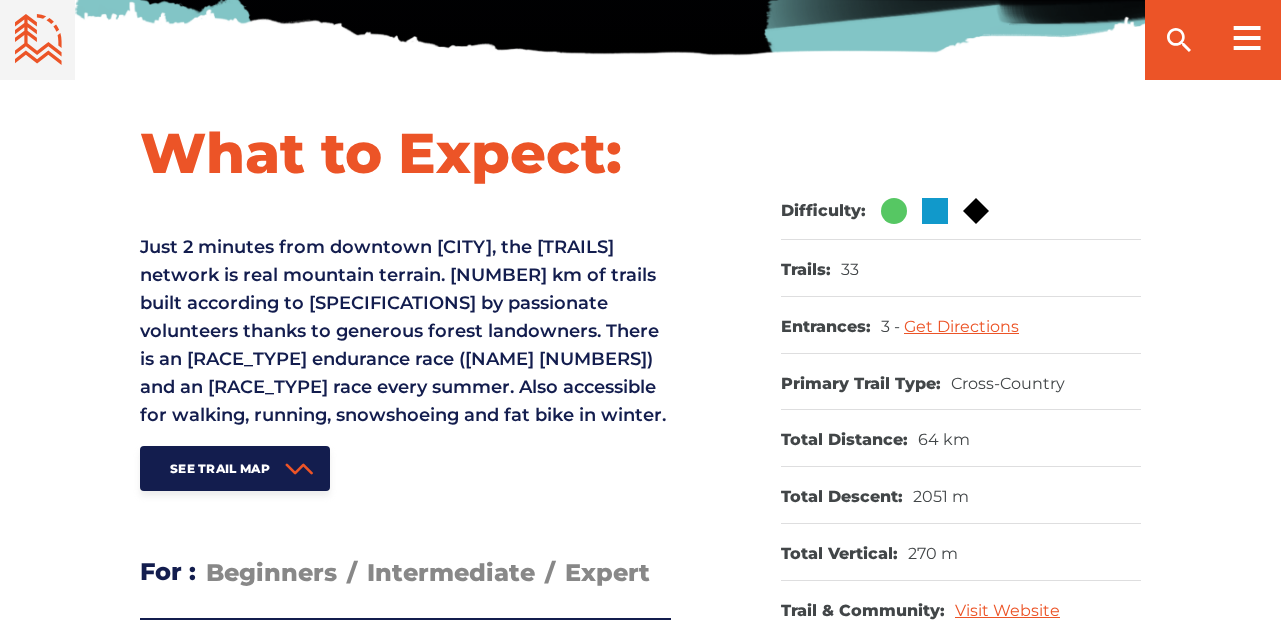 scroll, scrollTop: 480, scrollLeft: 0, axis: vertical 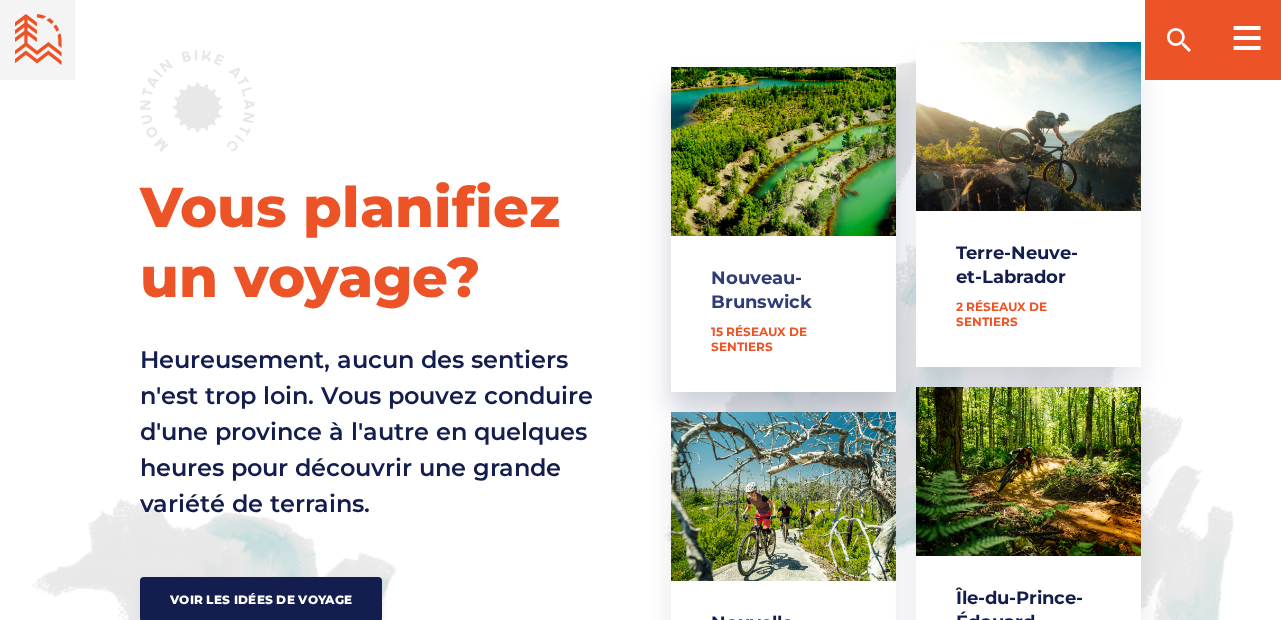 click on "Nouveau-Brunswick" at bounding box center [783, 229] 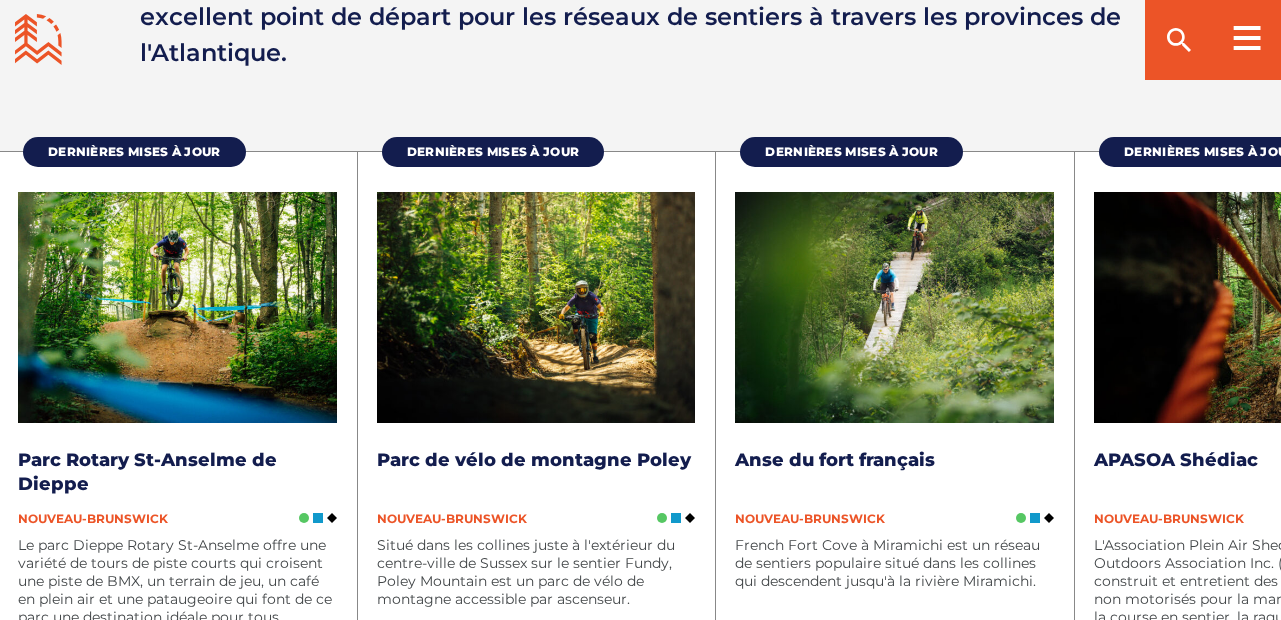 scroll, scrollTop: 2760, scrollLeft: 0, axis: vertical 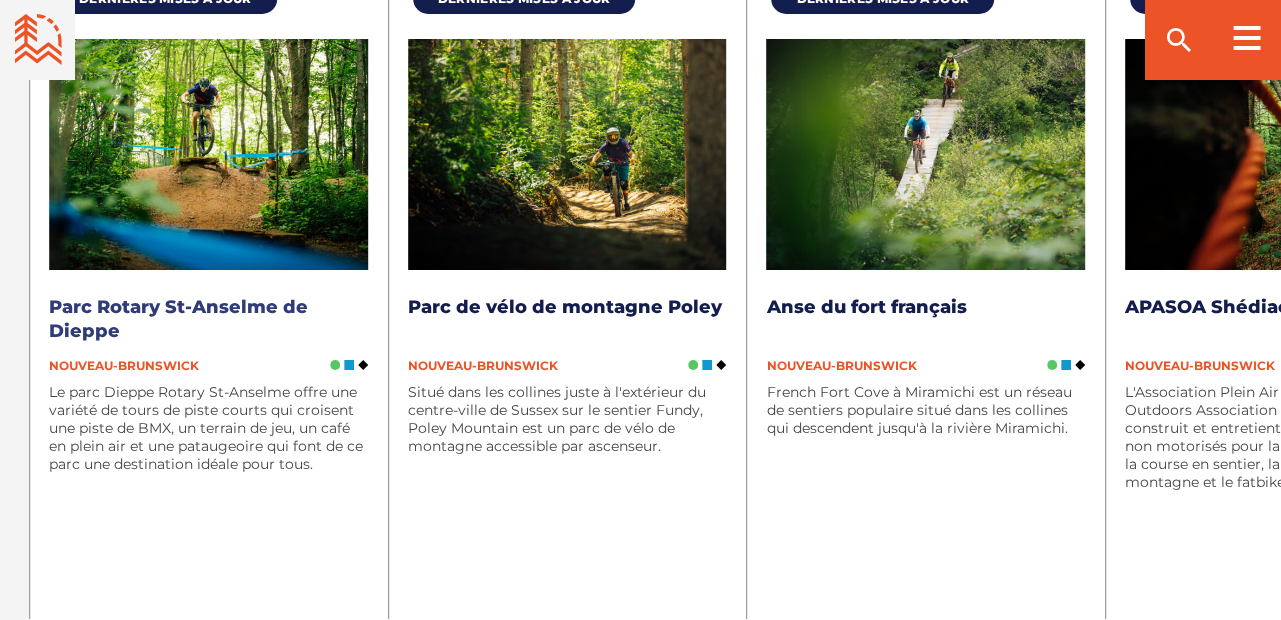 drag, startPoint x: 112, startPoint y: 487, endPoint x: 268, endPoint y: 490, distance: 156.02884 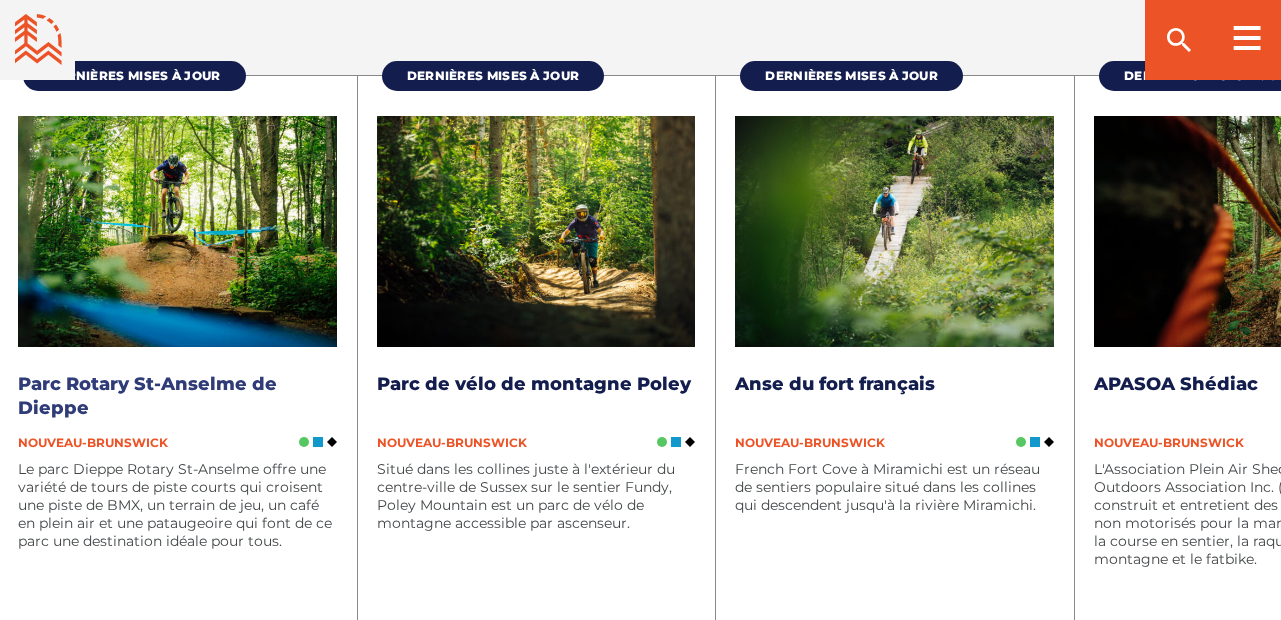 scroll, scrollTop: 2640, scrollLeft: 0, axis: vertical 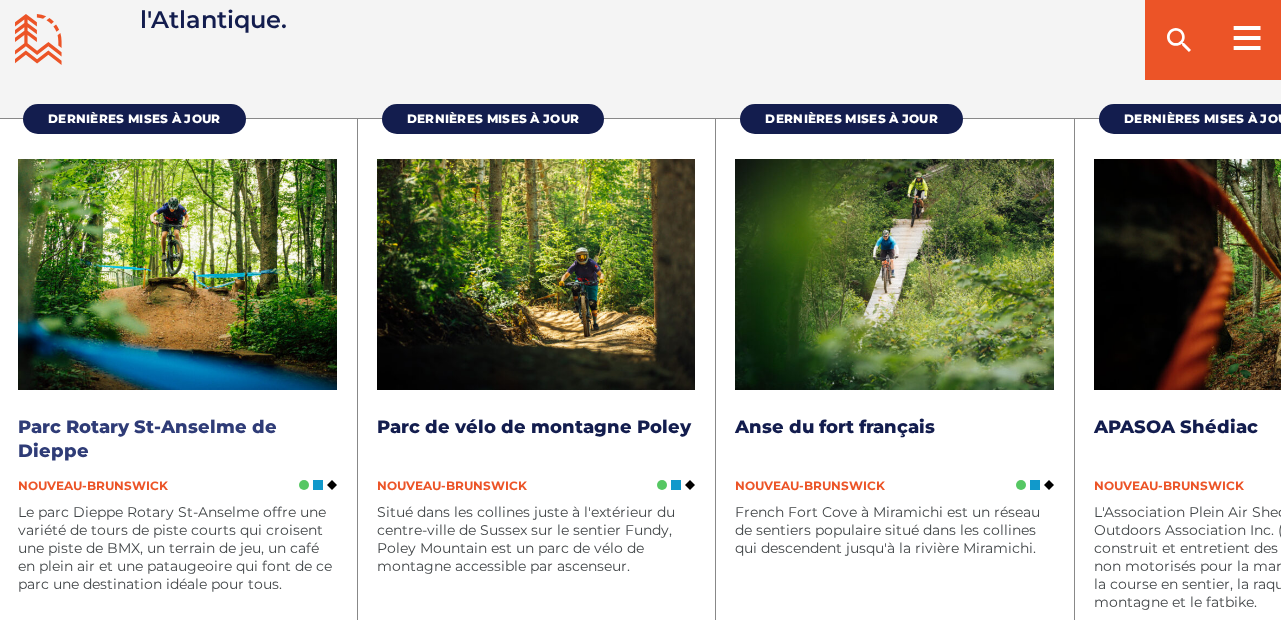 click on "Parc Rotary St-Anselme de Dieppe" at bounding box center (147, 439) 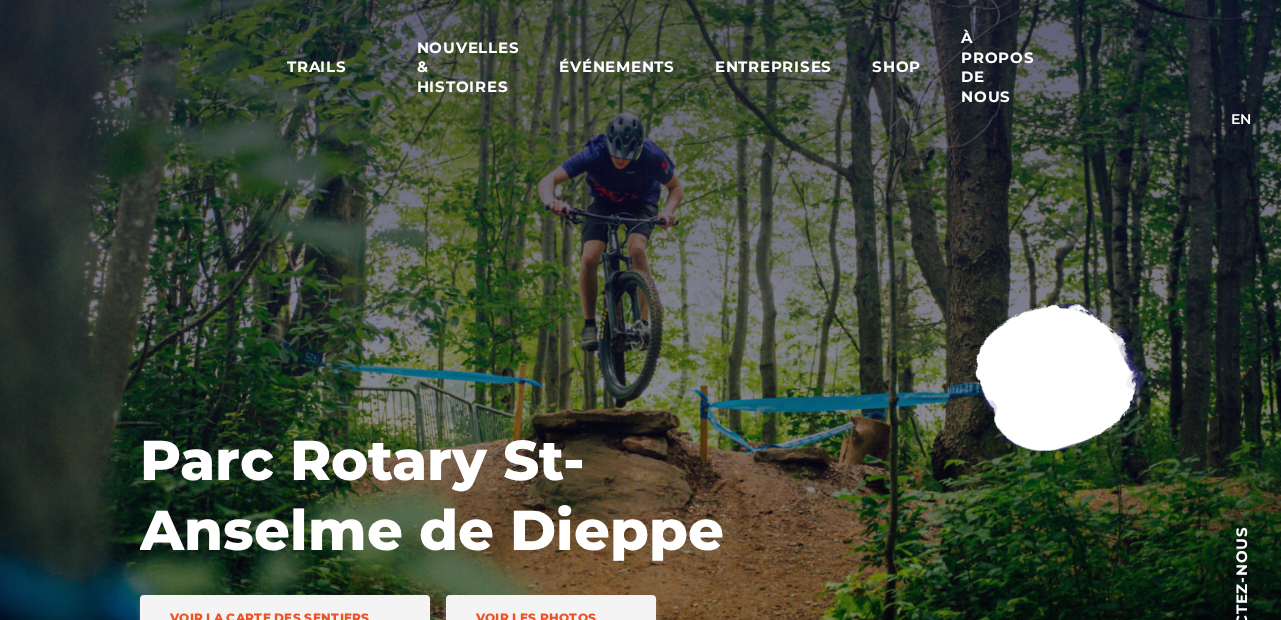 click at bounding box center [1057, 380] 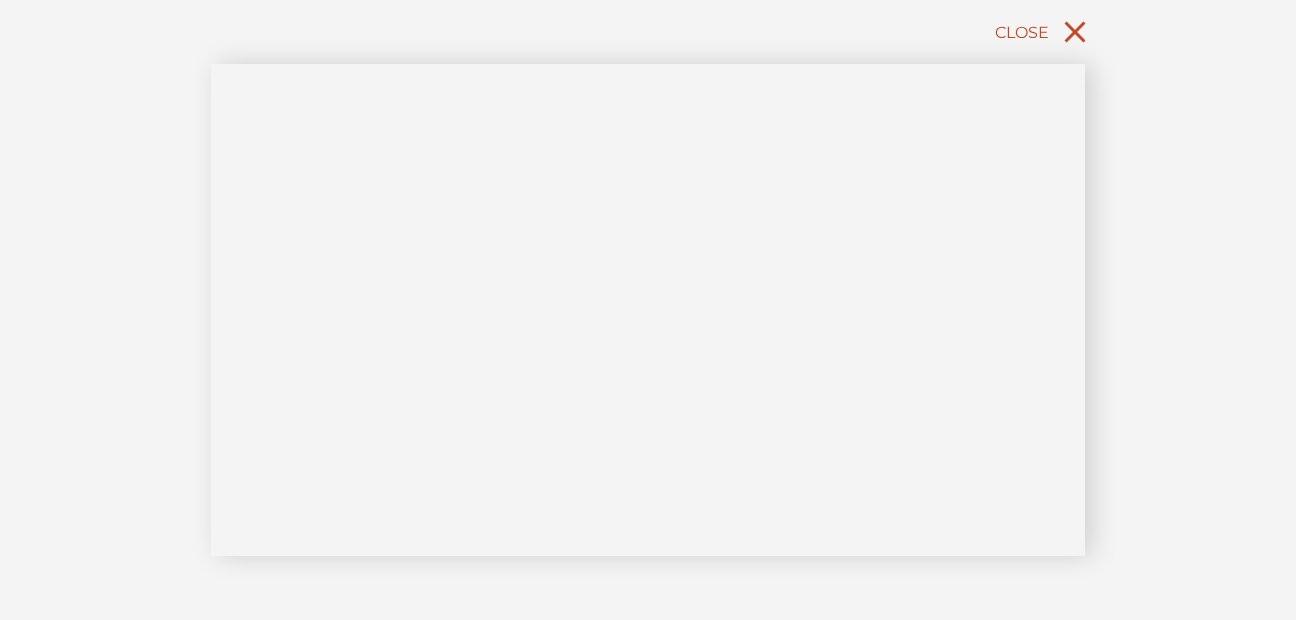 click 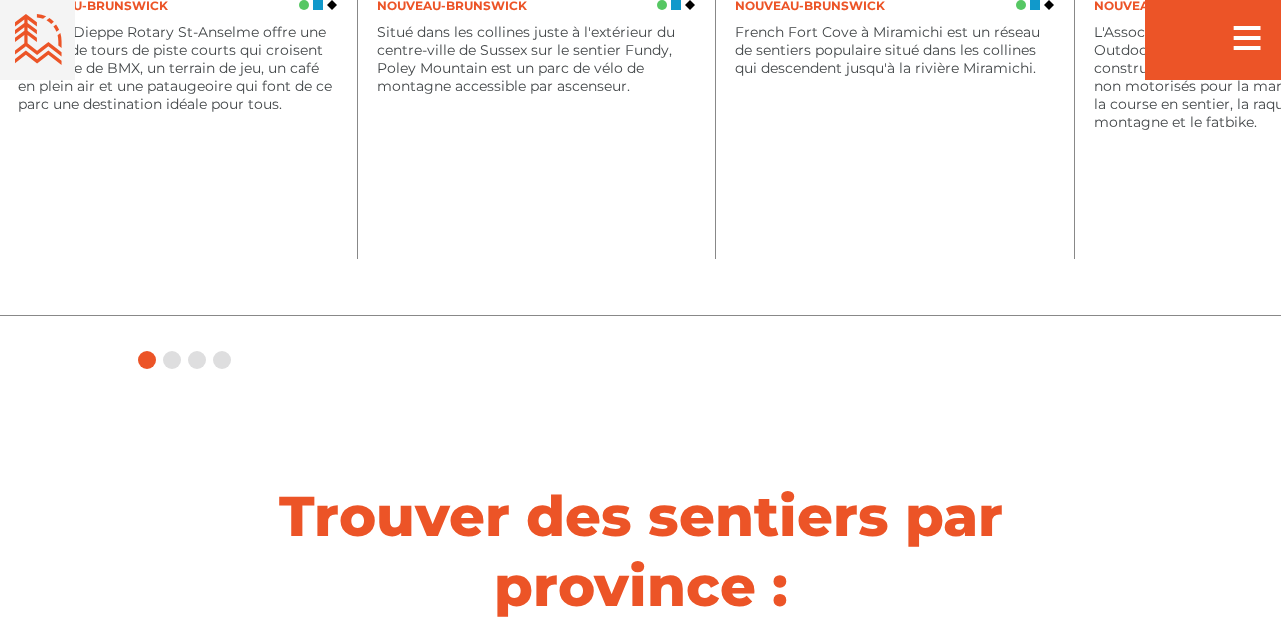 scroll, scrollTop: 2760, scrollLeft: 0, axis: vertical 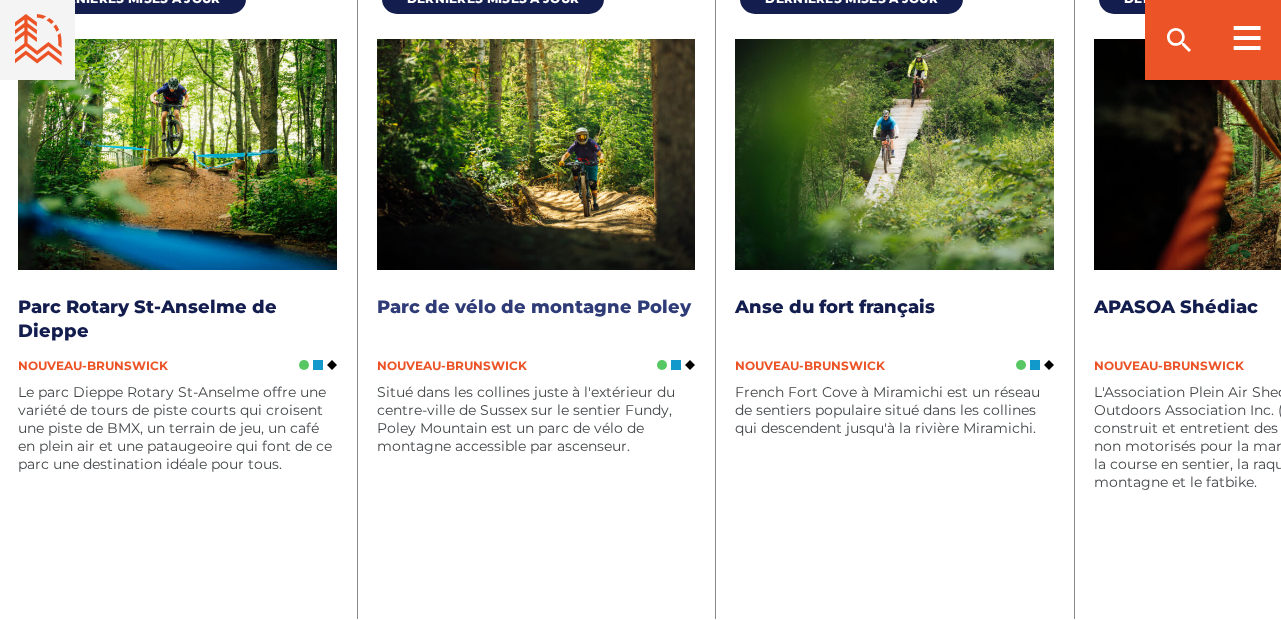 click on "Parc de vélo de montagne Poley" at bounding box center [534, 307] 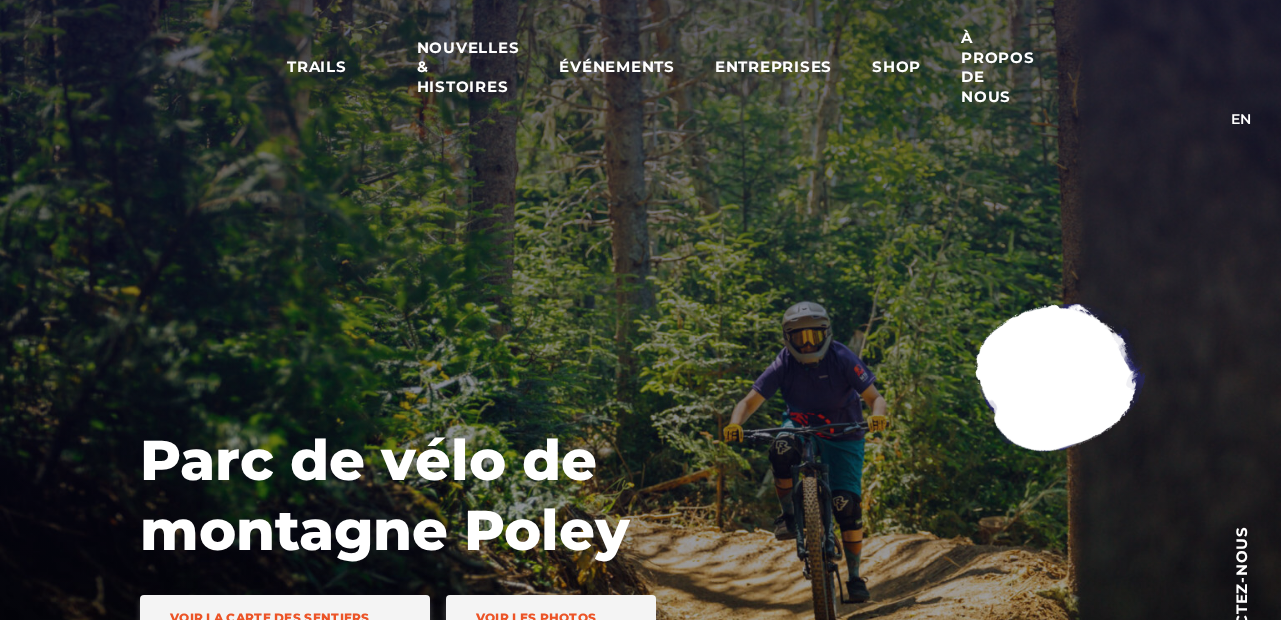click at bounding box center [1057, 380] 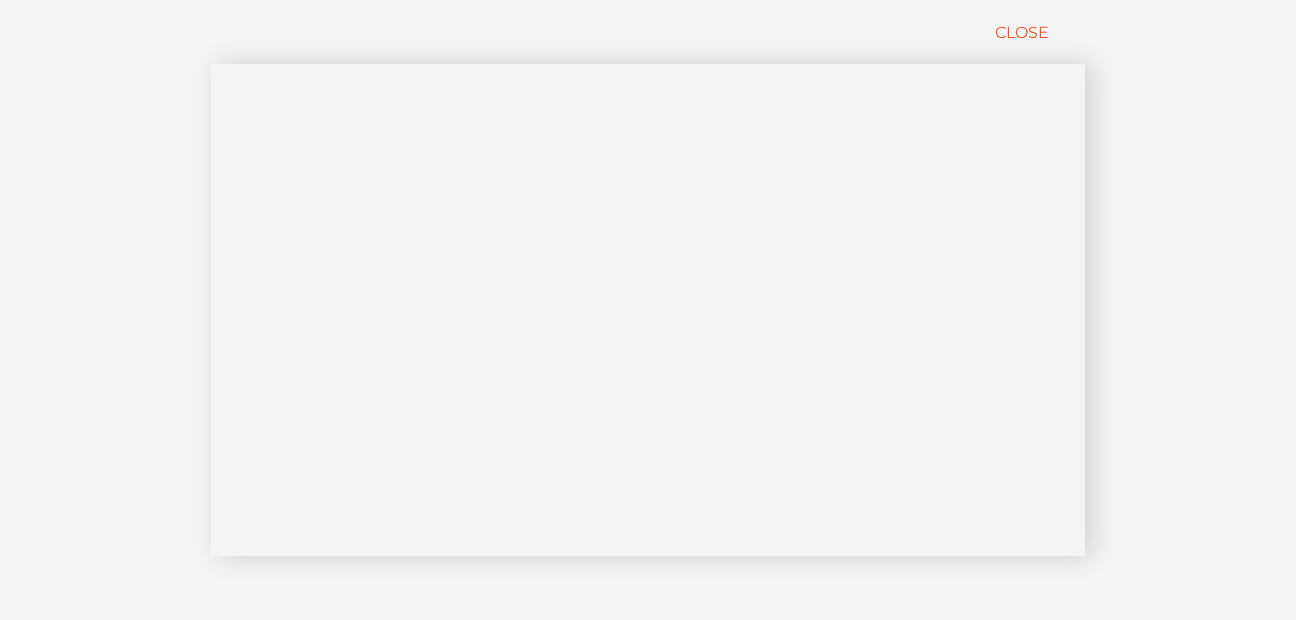 scroll, scrollTop: 240, scrollLeft: 0, axis: vertical 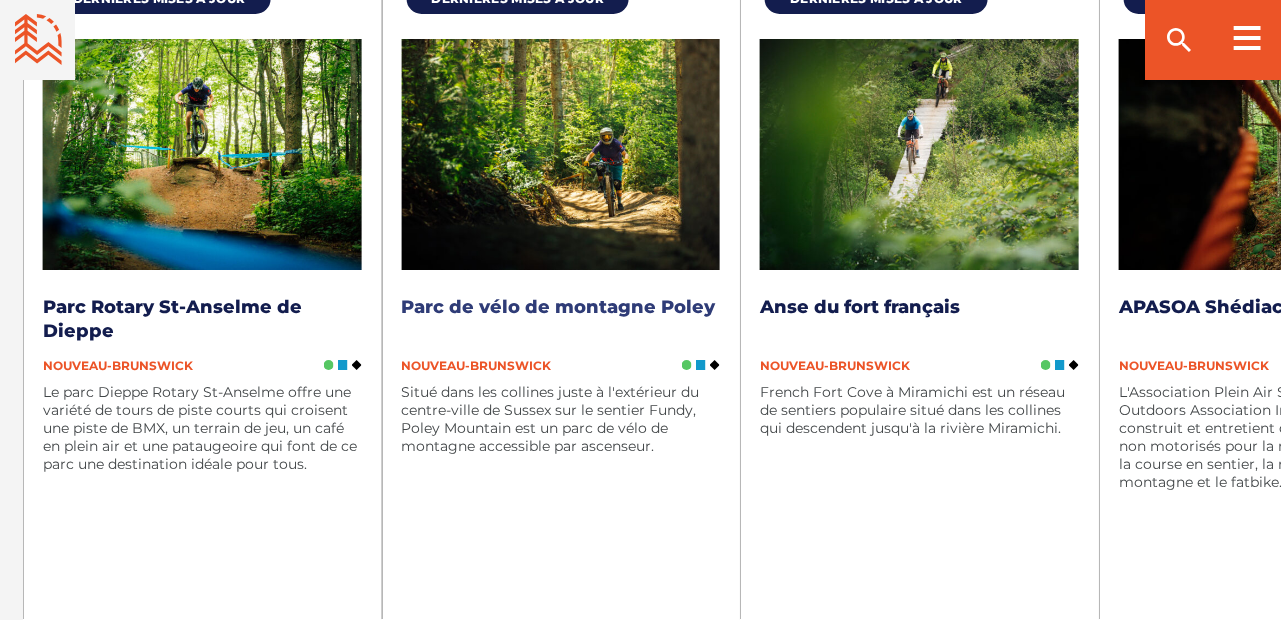 drag, startPoint x: 372, startPoint y: 300, endPoint x: 496, endPoint y: 317, distance: 125.1599 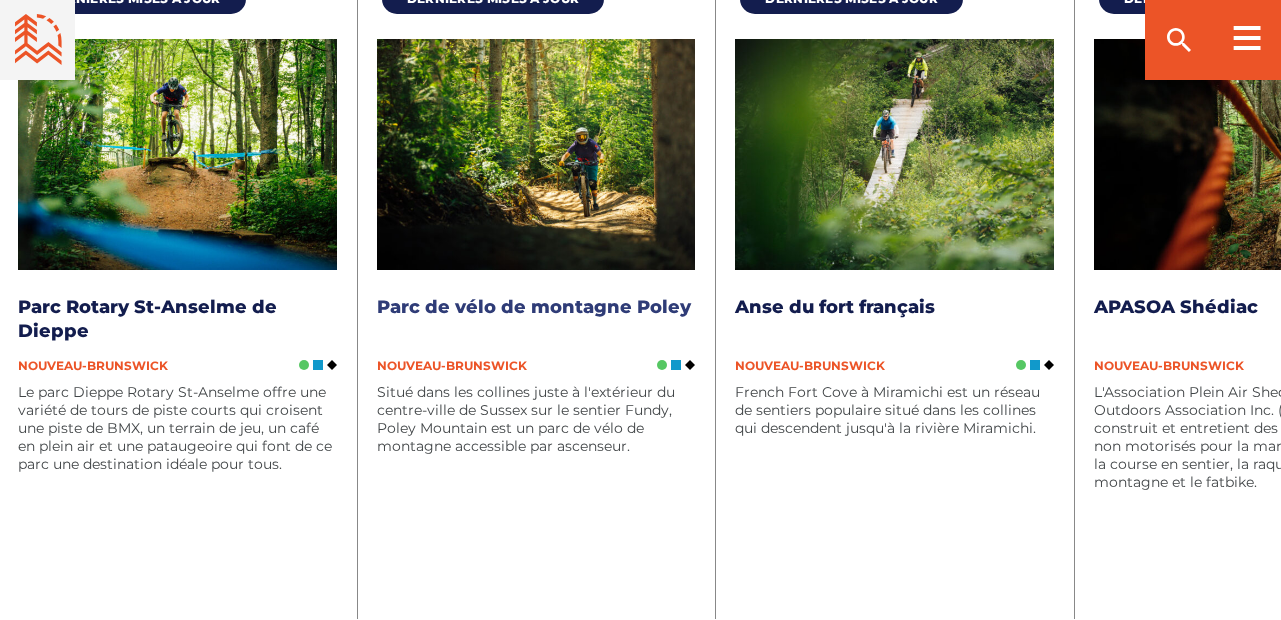click on "Parc de vélo de montagne Poley" at bounding box center [534, 307] 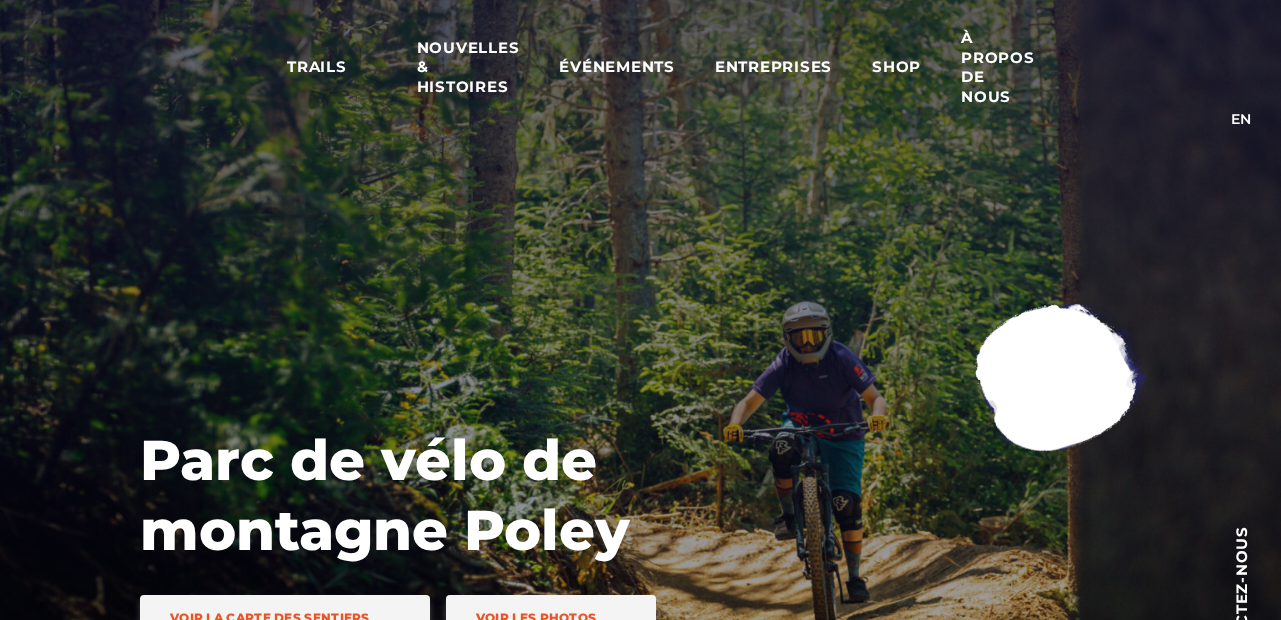 scroll, scrollTop: 0, scrollLeft: 0, axis: both 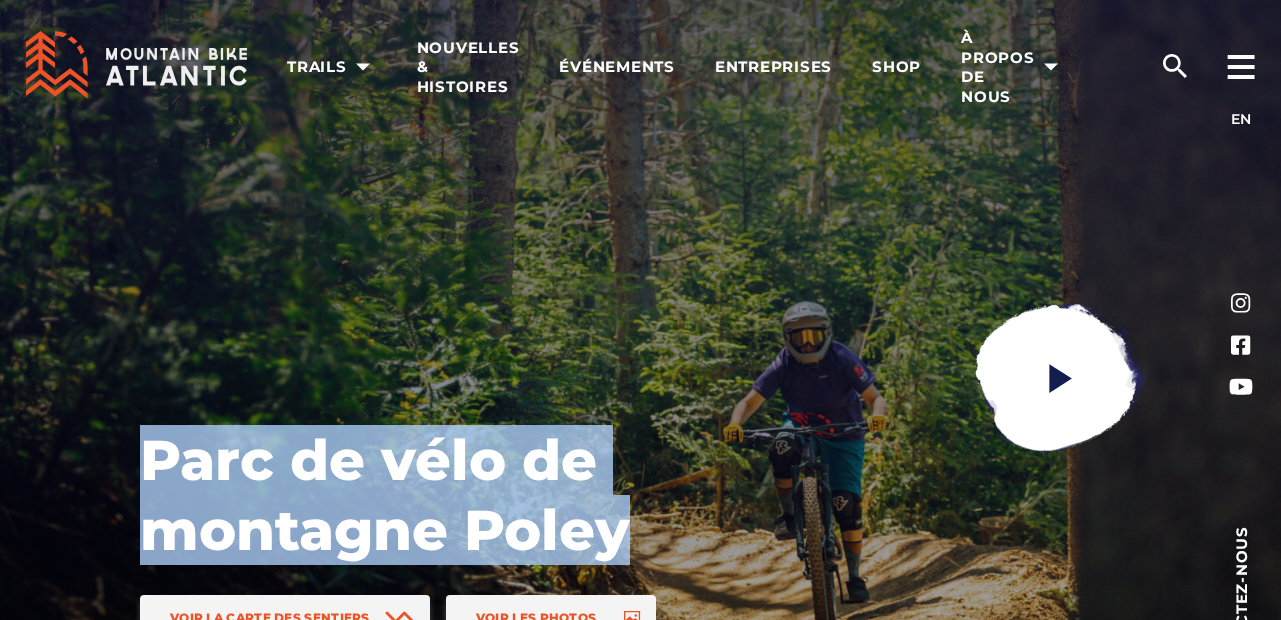drag, startPoint x: 139, startPoint y: 450, endPoint x: 414, endPoint y: 486, distance: 277.34634 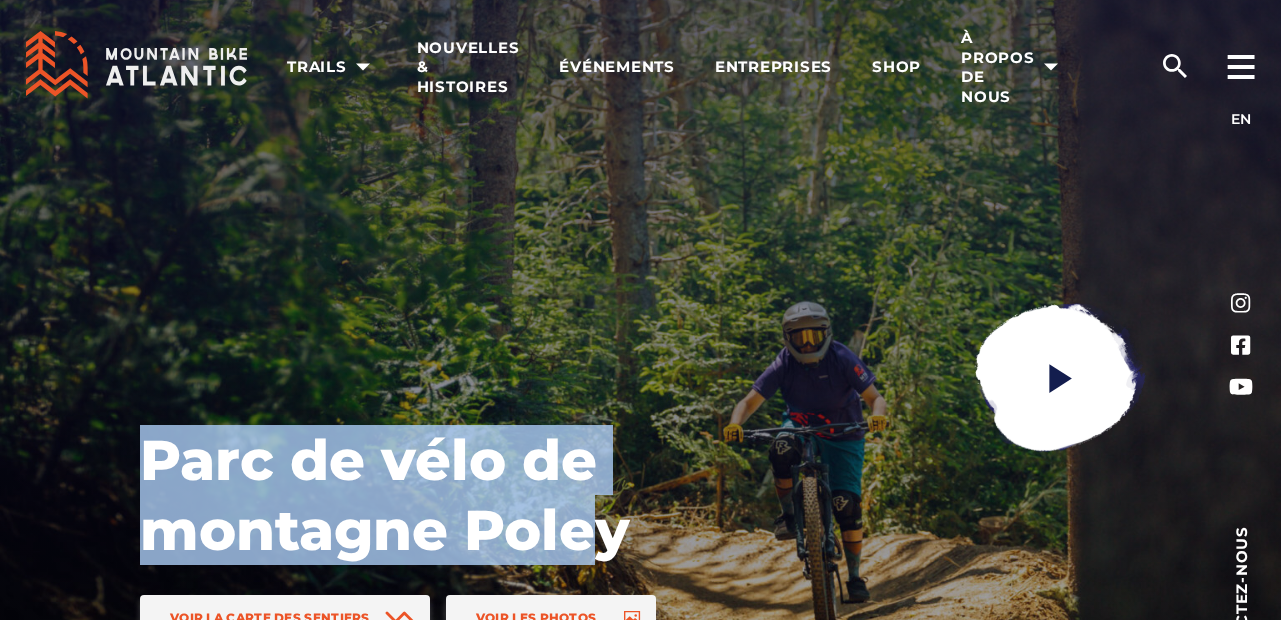 click on "Parc de vélo de montagne Poley
Voir la carte des sentiers
Voir les photos" at bounding box center (640, 400) 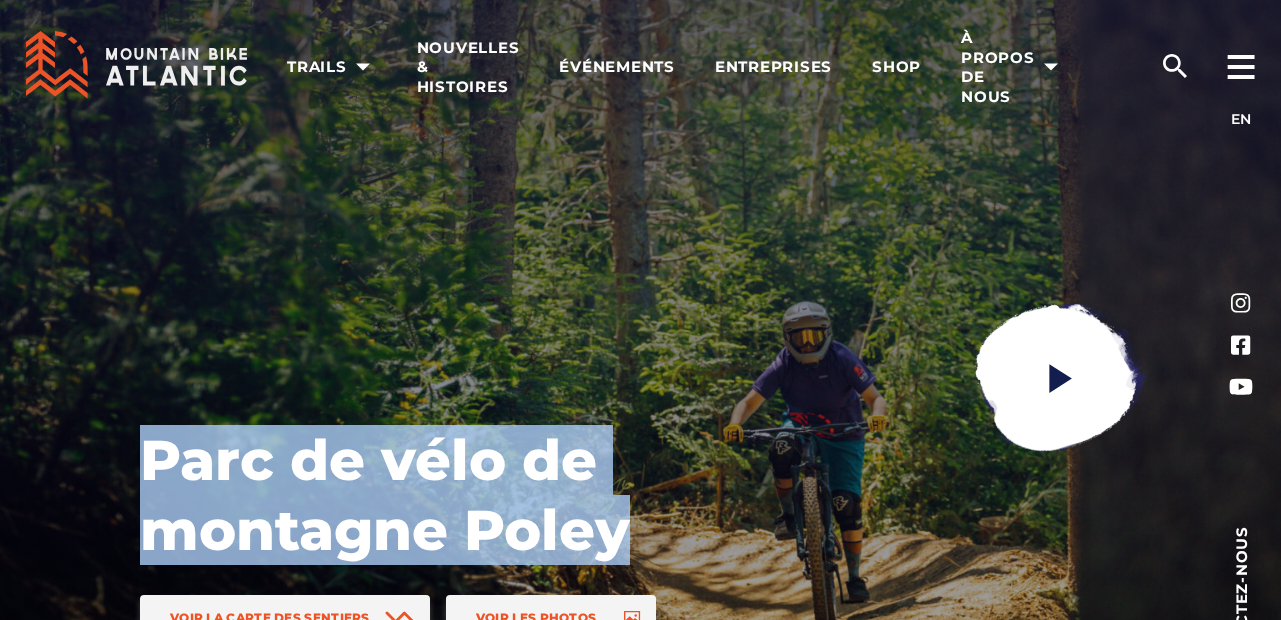drag, startPoint x: 171, startPoint y: 449, endPoint x: 700, endPoint y: 517, distance: 533.3526 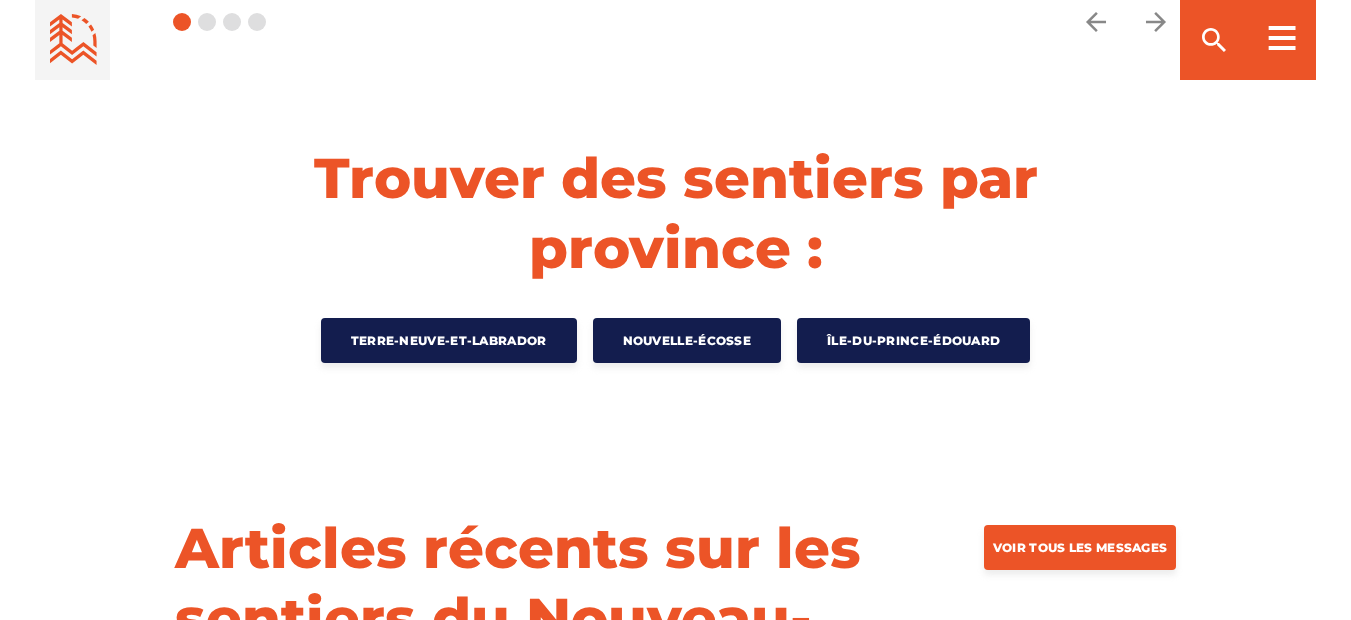 scroll, scrollTop: 2708, scrollLeft: 0, axis: vertical 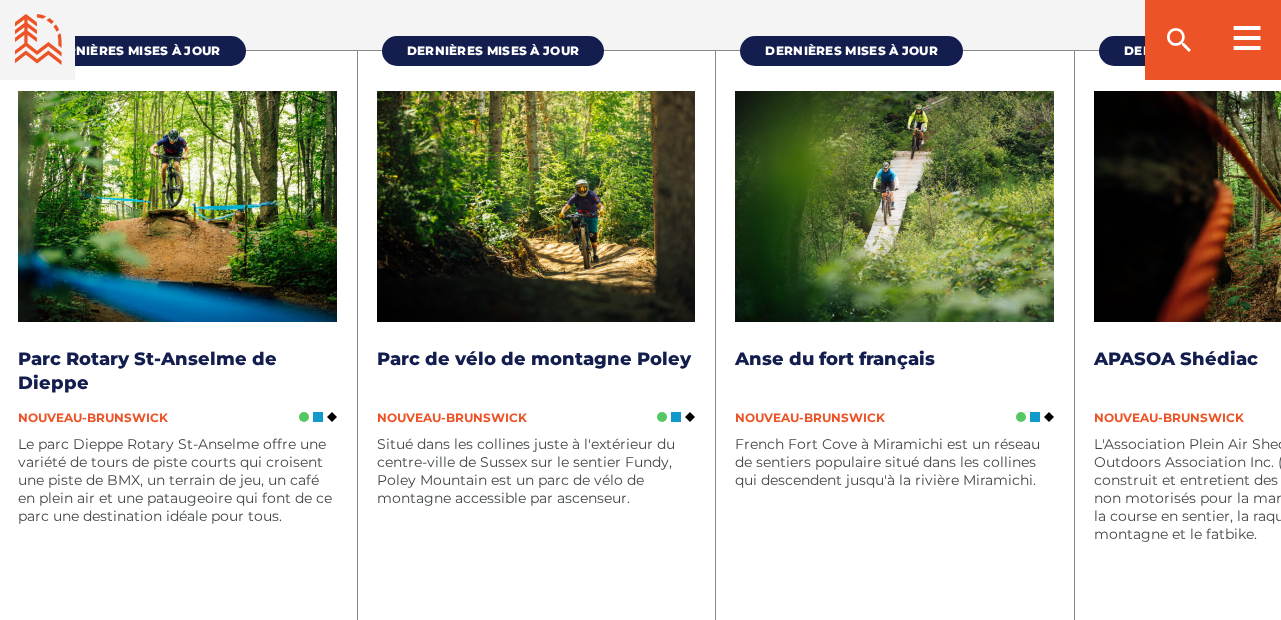 click on "Nos sentiers et communautés :
Nos réseaux et communautés de sentiers :
Ouvrir les filtres communautaires
Affichage :
15
Sentier  Réseau s
Réinitialiser le filtrage et les résultats de la recherche
Type :
Magasins de vélos et de plein air
Brasserie" at bounding box center [640, -580] 